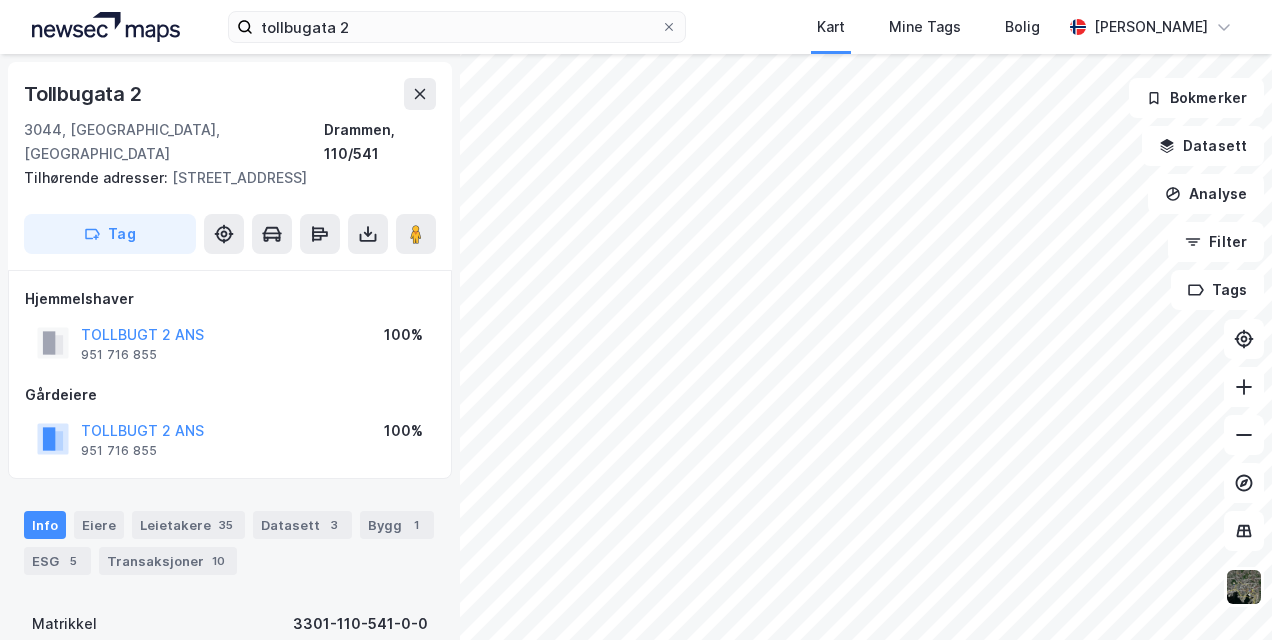 scroll, scrollTop: 0, scrollLeft: 0, axis: both 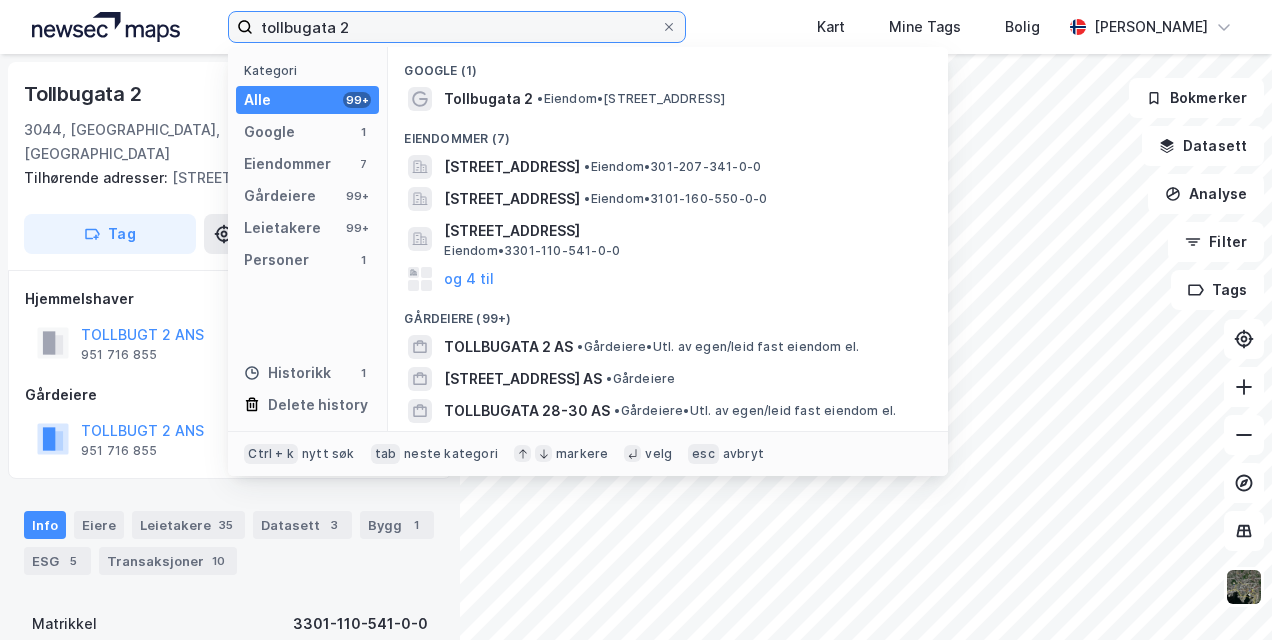 drag, startPoint x: 362, startPoint y: 13, endPoint x: 159, endPoint y: -2, distance: 203.55344 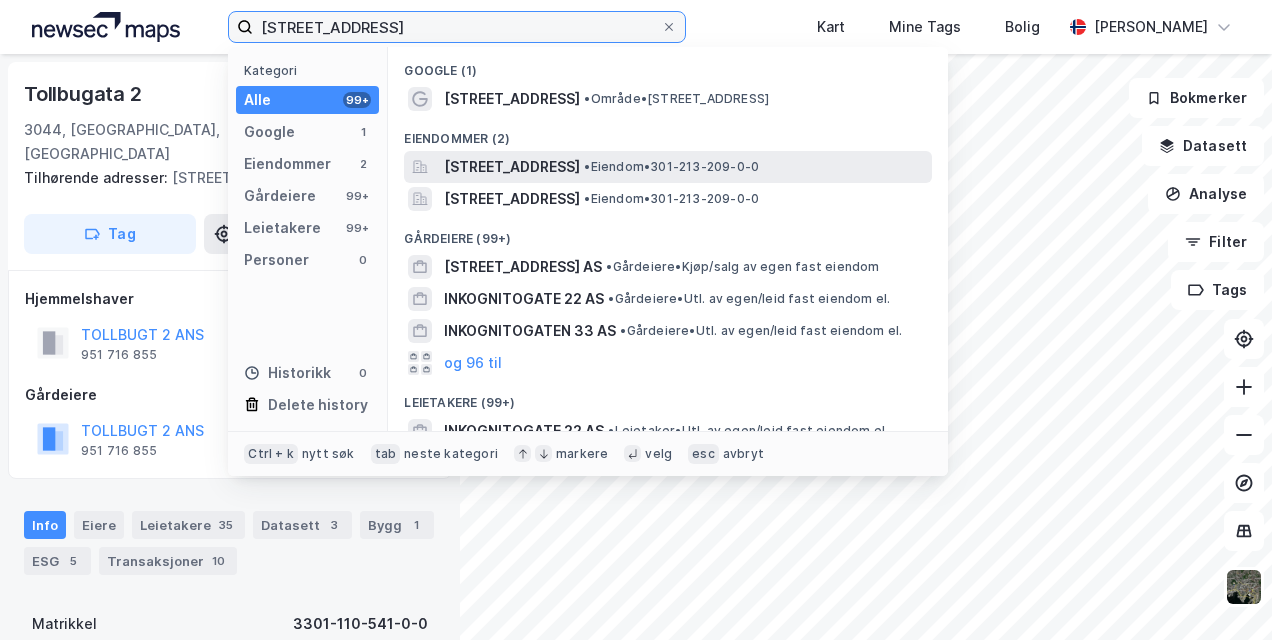 type on "[STREET_ADDRESS]" 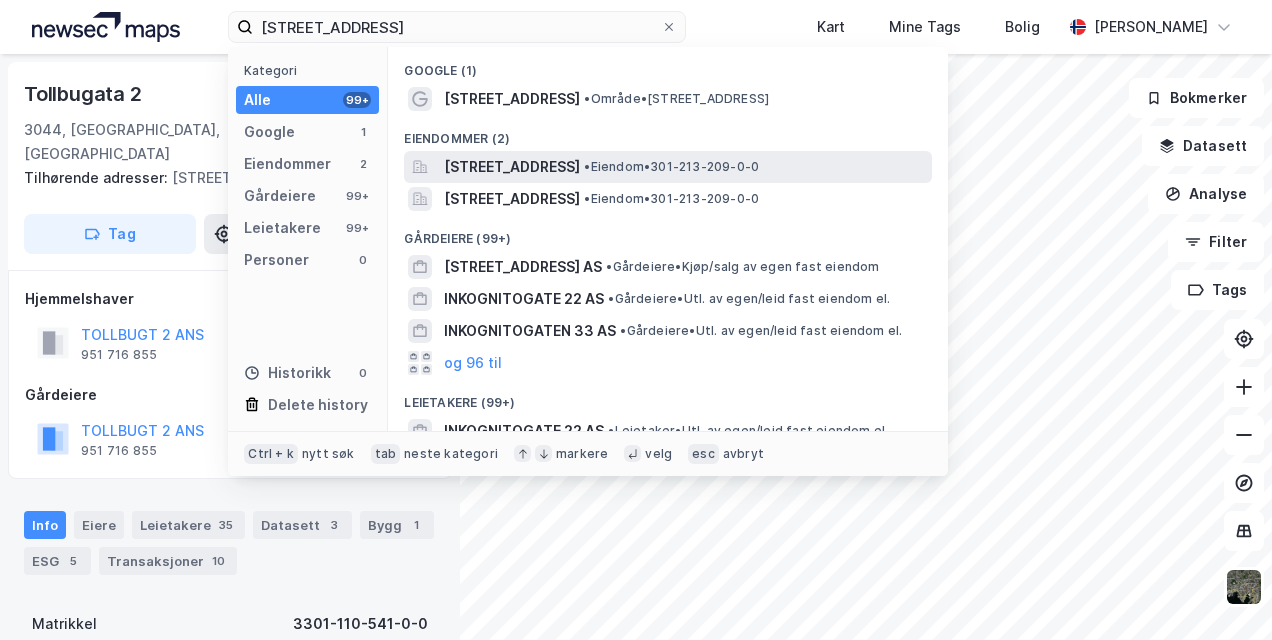 click on "[STREET_ADDRESS]" at bounding box center (512, 167) 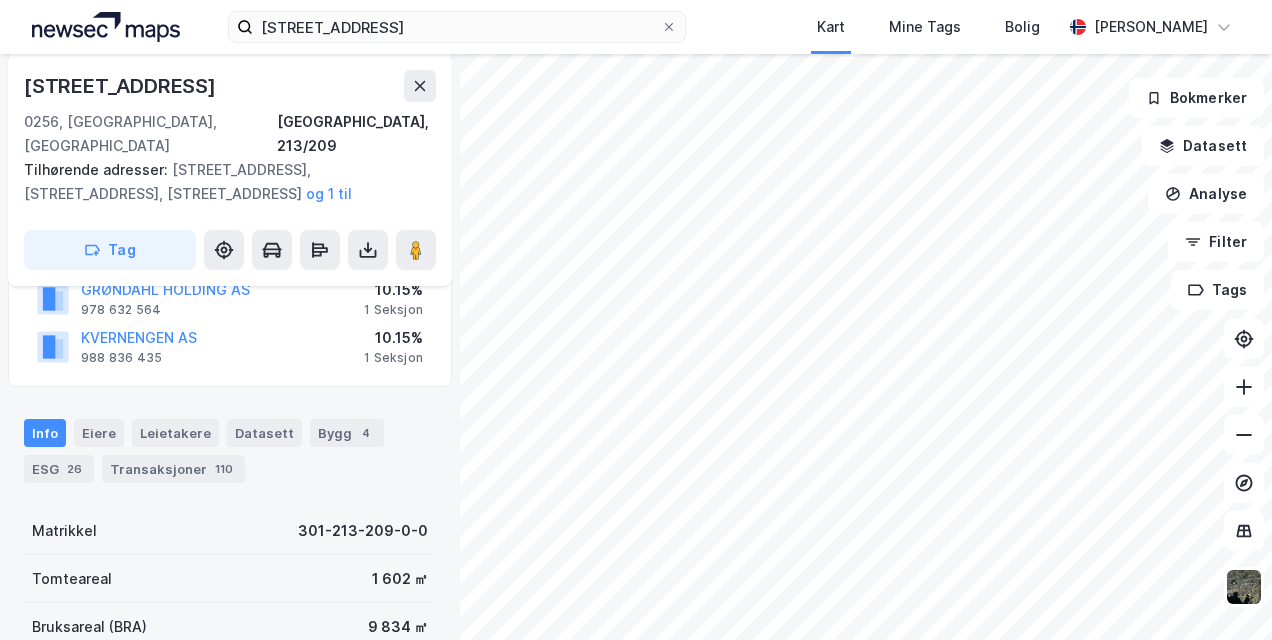 scroll, scrollTop: 305, scrollLeft: 0, axis: vertical 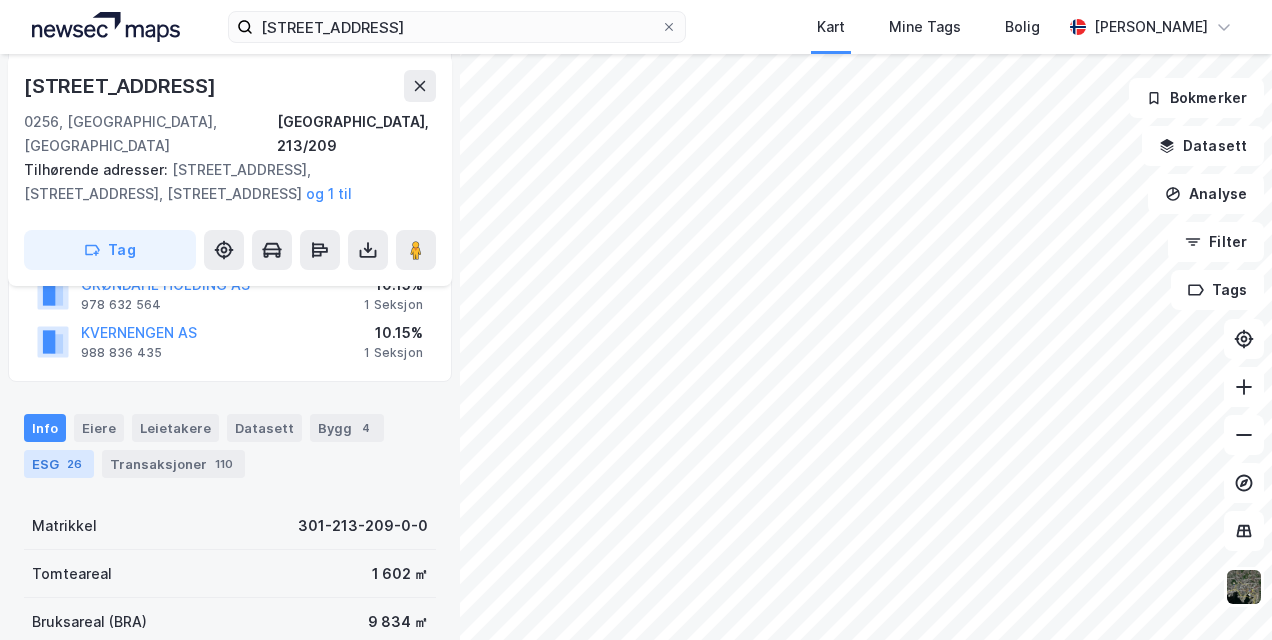 click on "ESG 26" at bounding box center [59, 464] 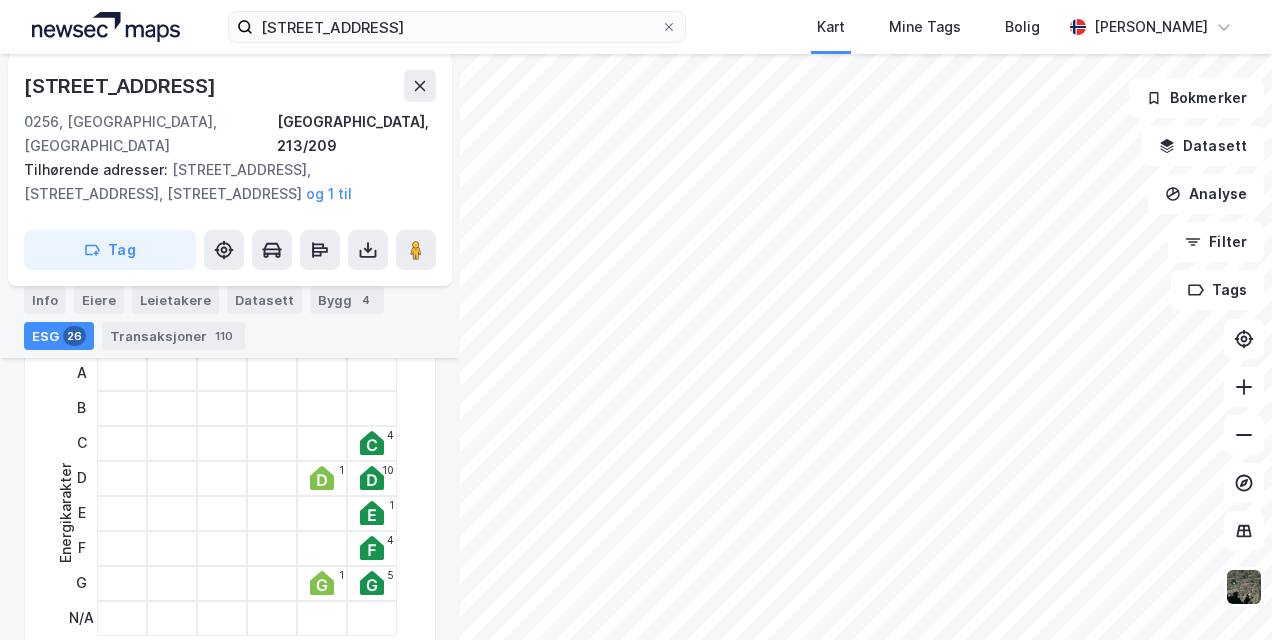 scroll, scrollTop: 543, scrollLeft: 0, axis: vertical 